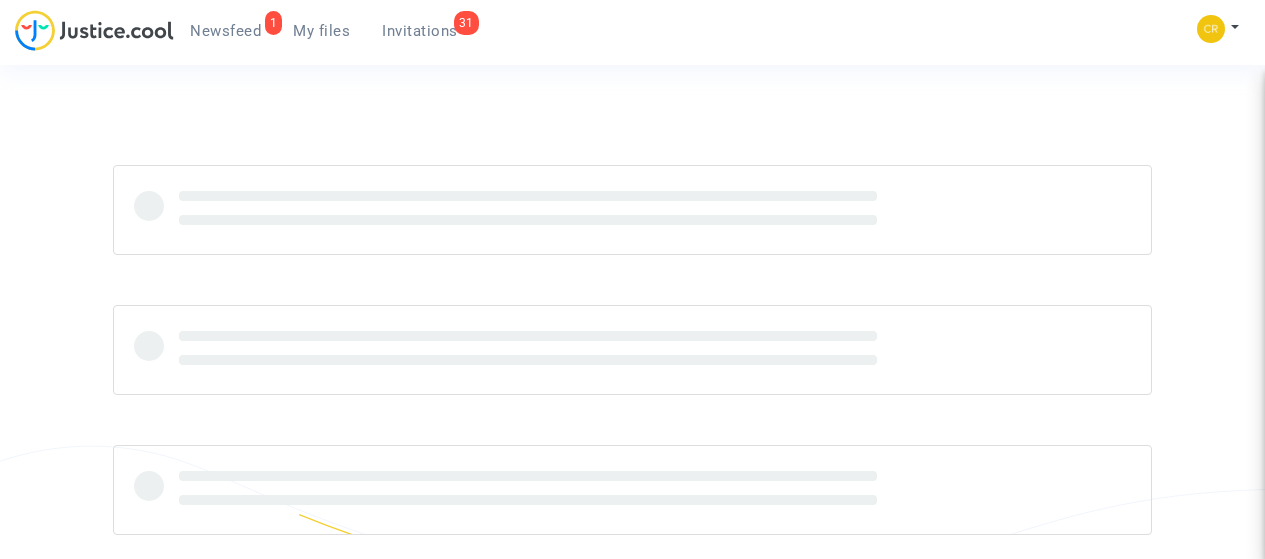 scroll, scrollTop: 0, scrollLeft: 0, axis: both 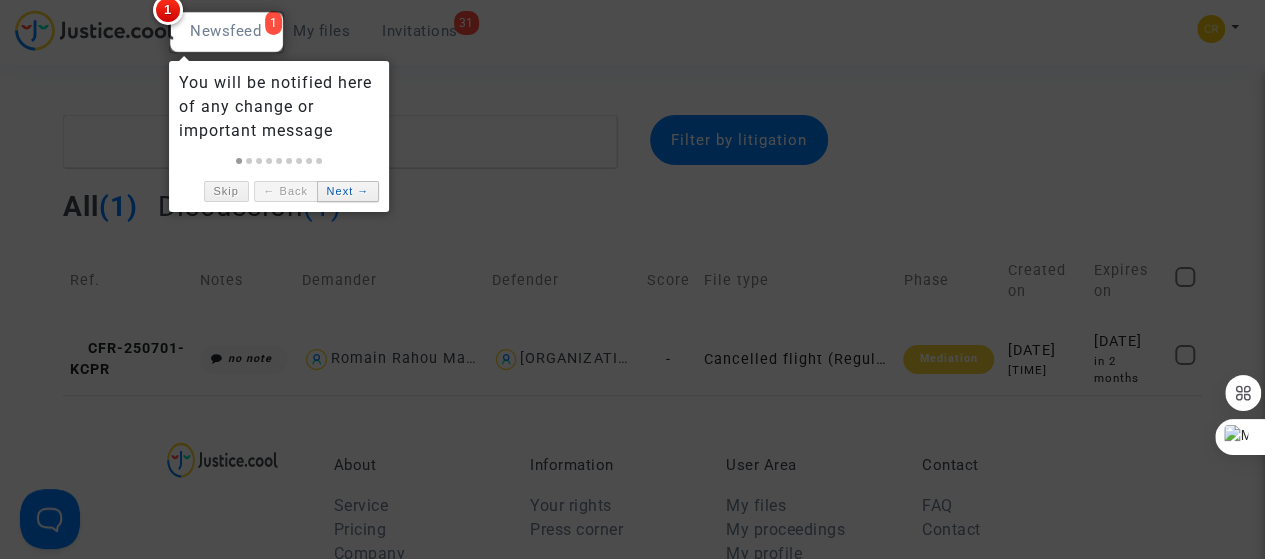click on "Next →" at bounding box center [348, 191] 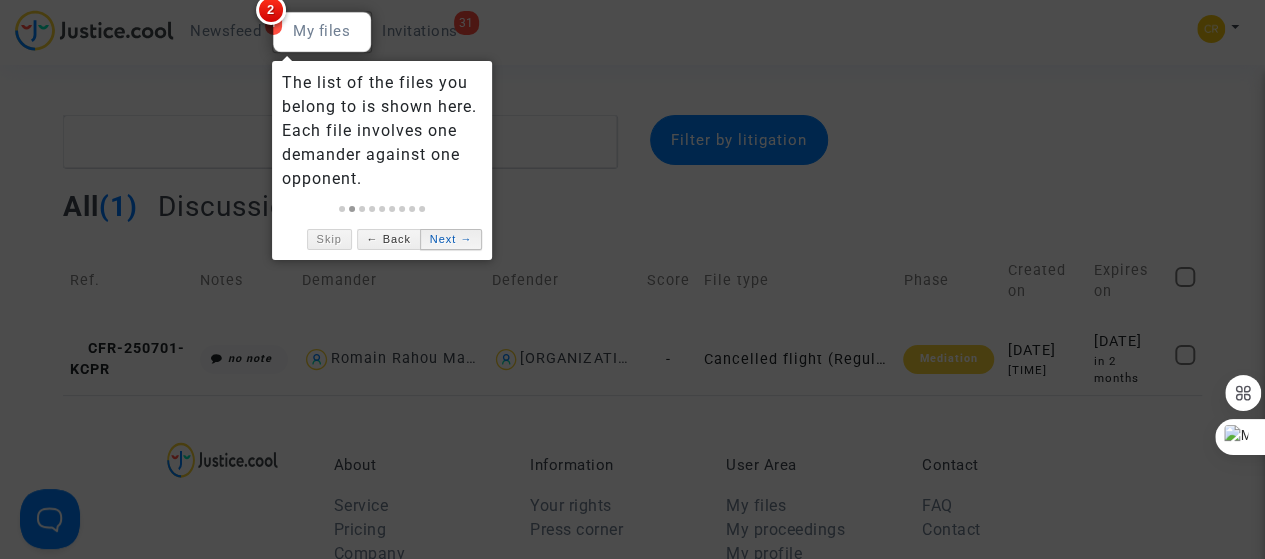 click on "Next →" at bounding box center [451, 239] 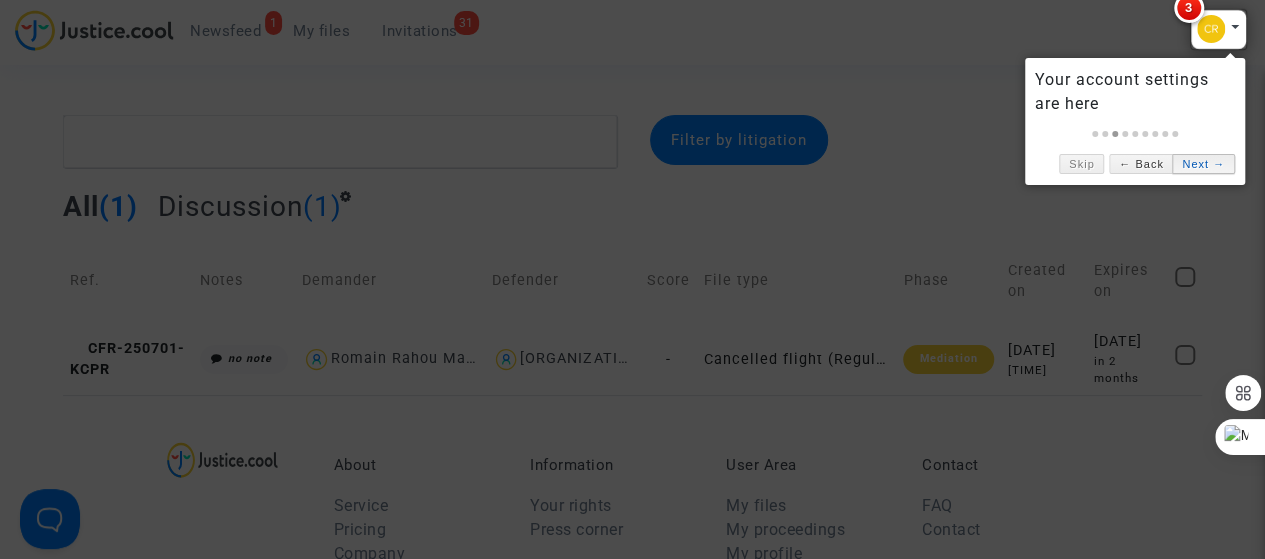 click on "Next →" at bounding box center [1203, 164] 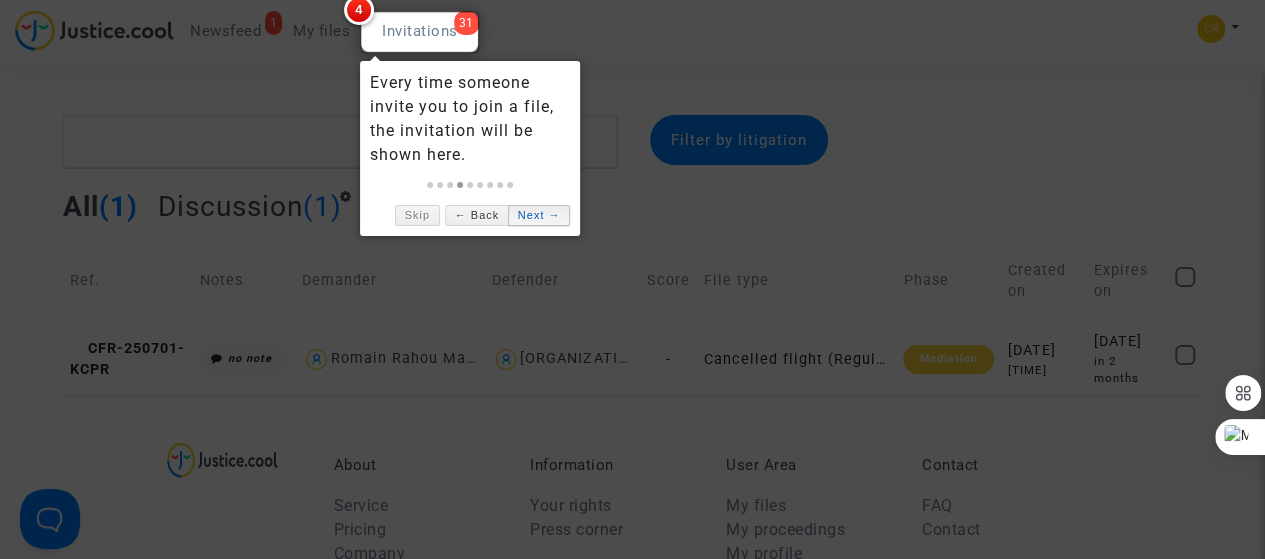 click on "Next →" at bounding box center (539, 215) 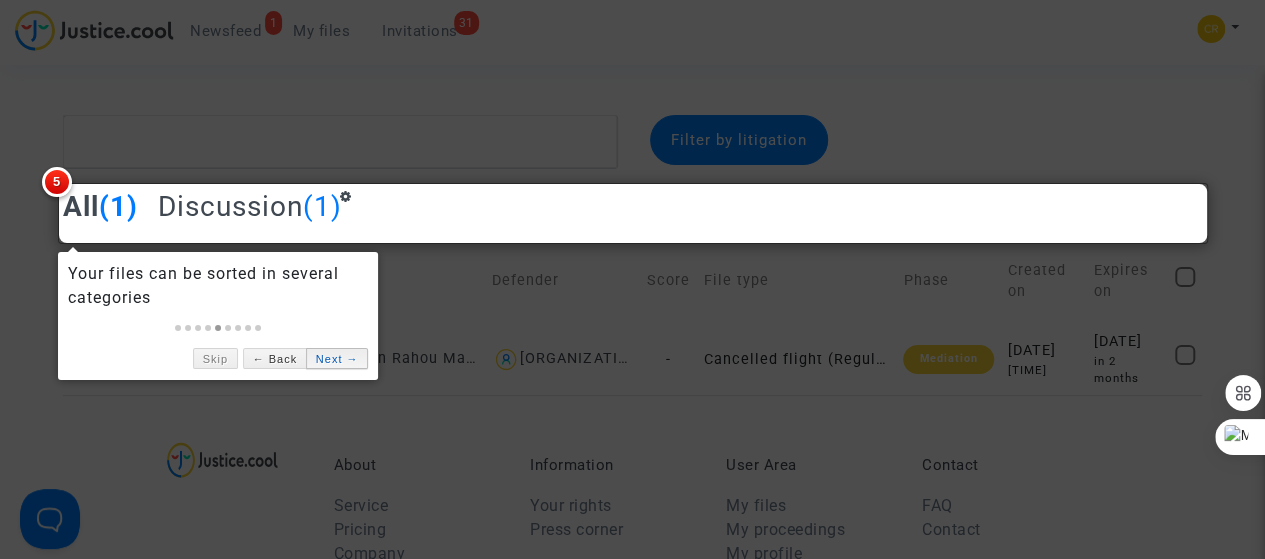 click on "Next →" at bounding box center (337, 358) 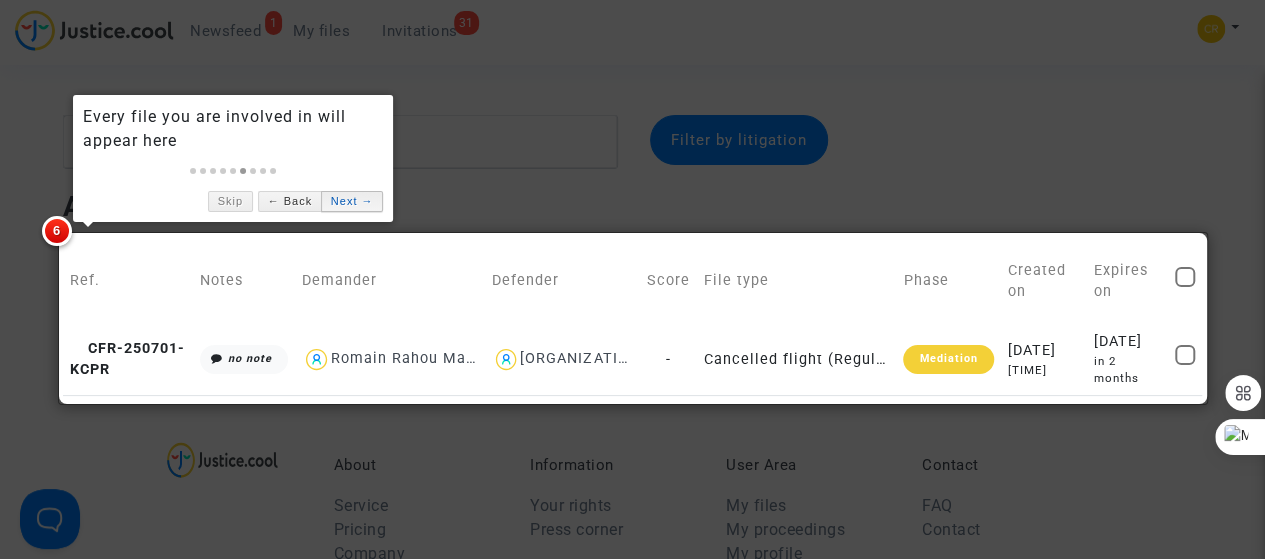 click on "Next →" at bounding box center (352, 201) 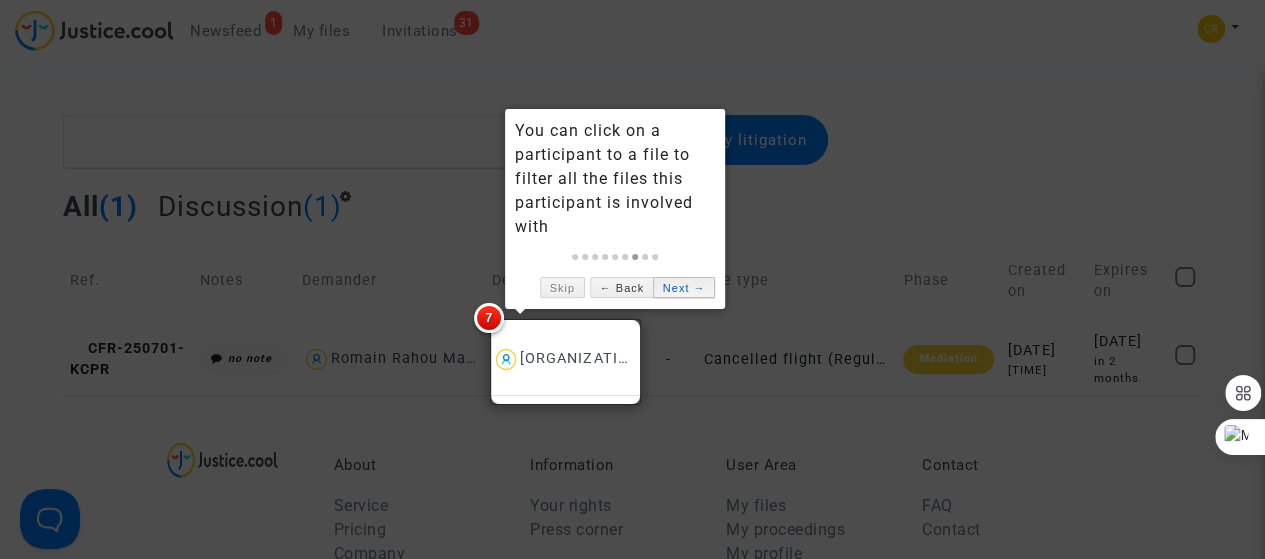 click on "Next →" at bounding box center (684, 287) 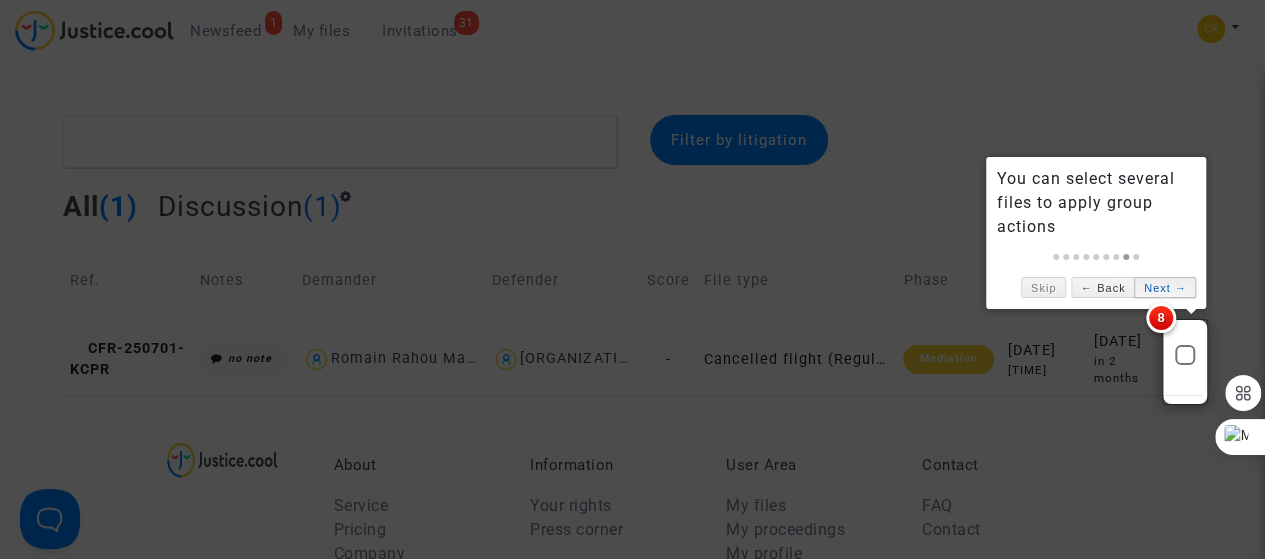 click on "Next →" at bounding box center [1165, 287] 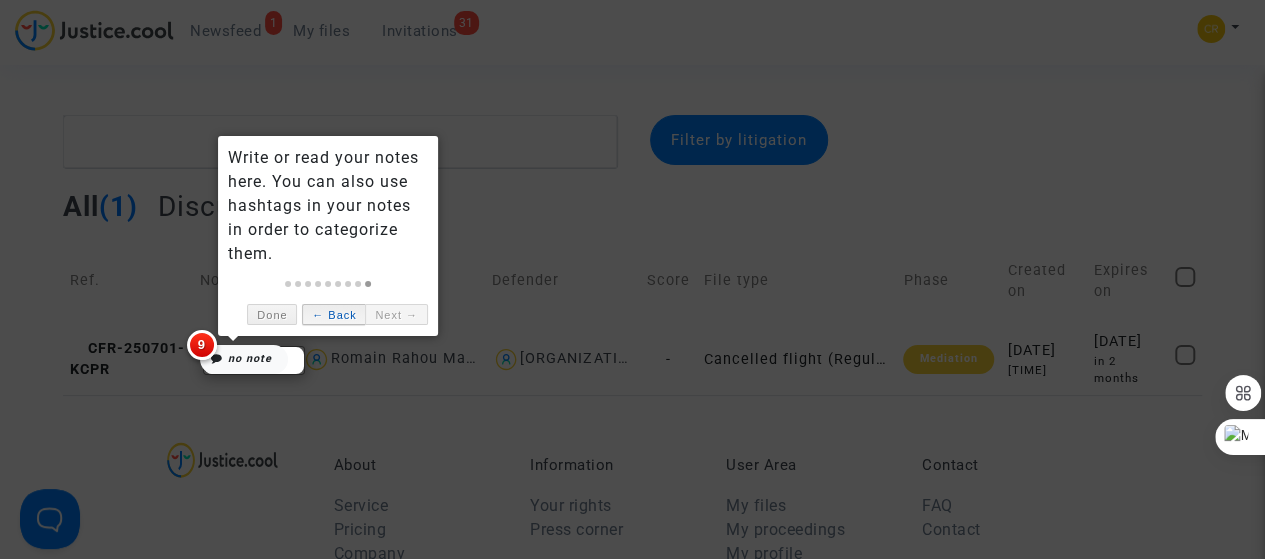 click on "← Back" at bounding box center (333, 314) 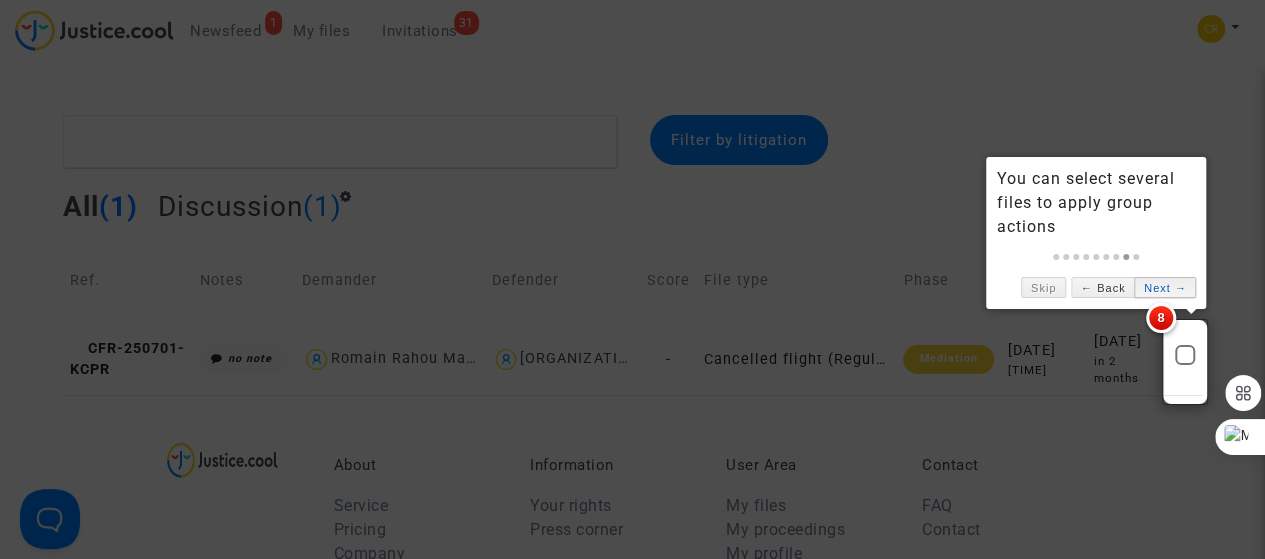 click on "Next →" at bounding box center (1165, 287) 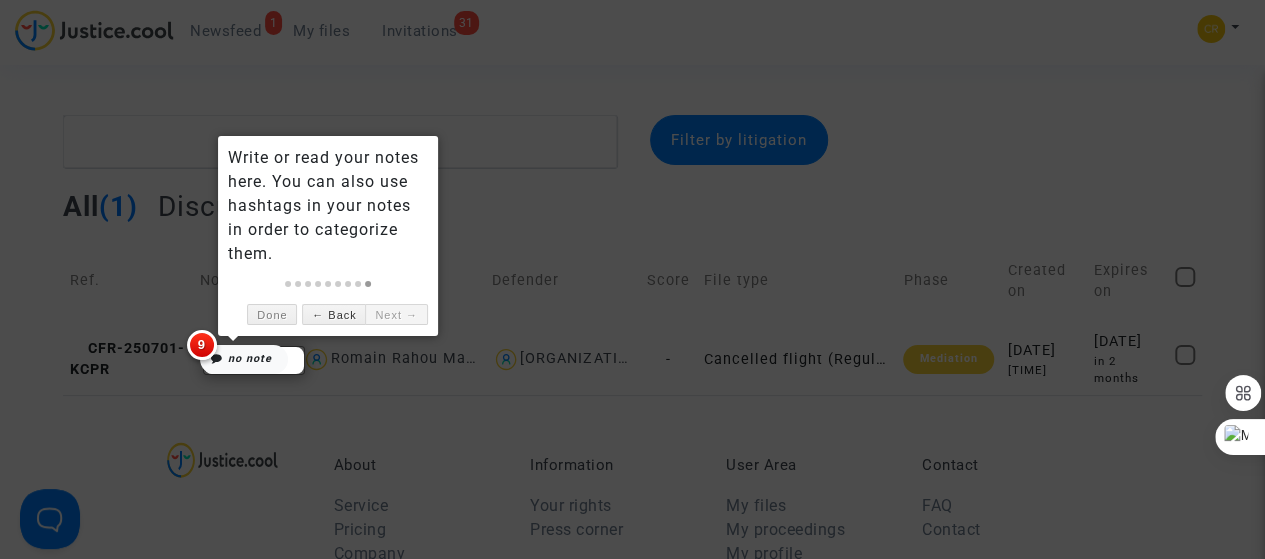 click on "Next →" at bounding box center [396, 314] 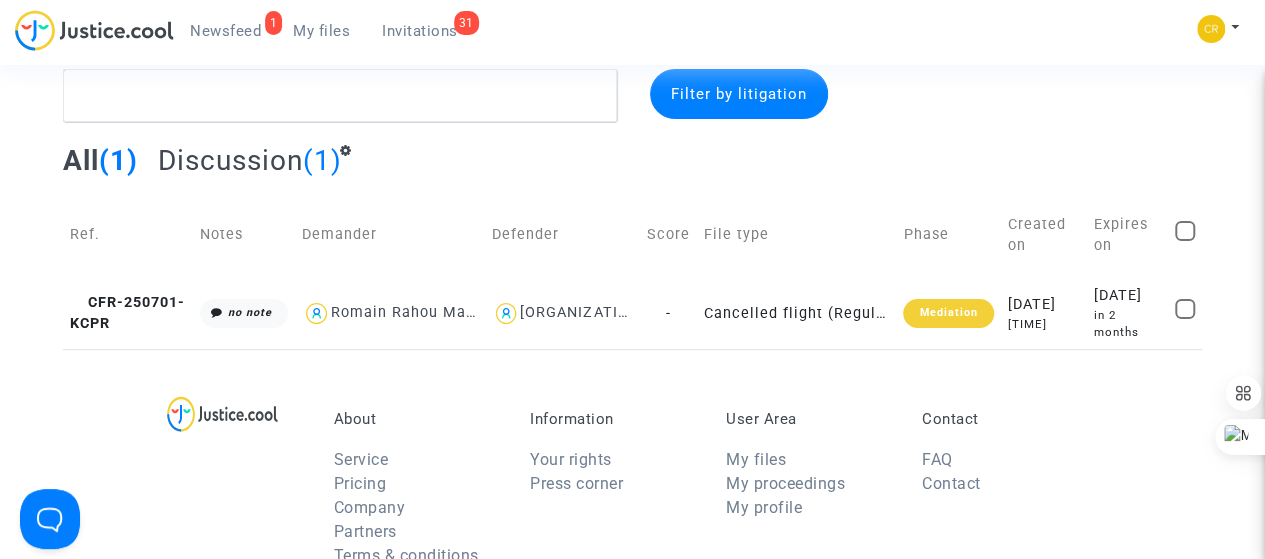 scroll, scrollTop: 0, scrollLeft: 0, axis: both 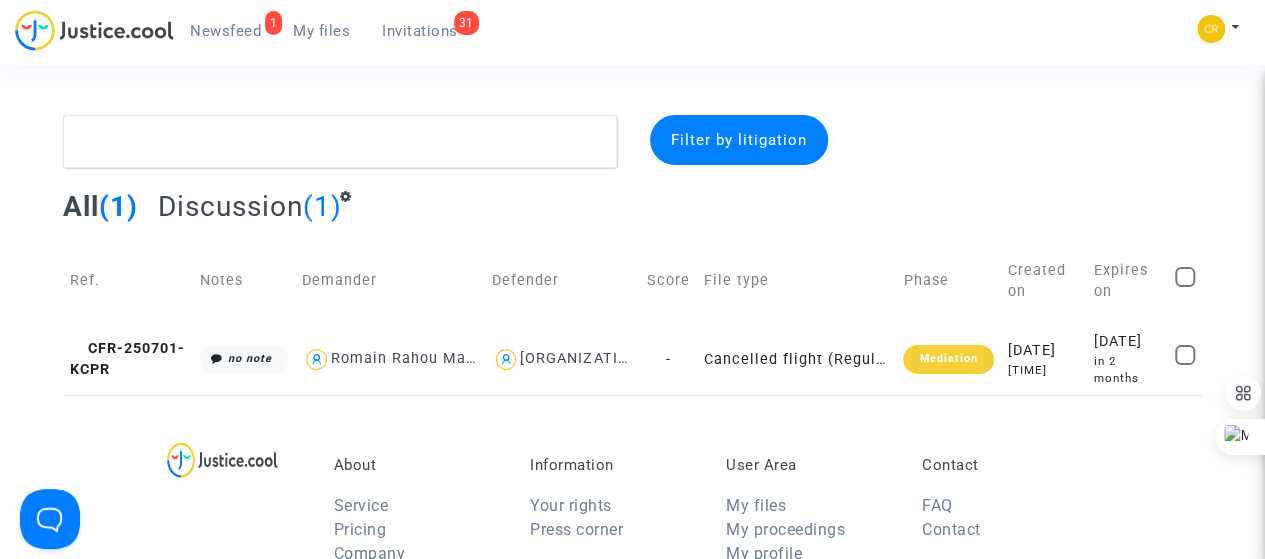 click on "Invitations" at bounding box center [420, 31] 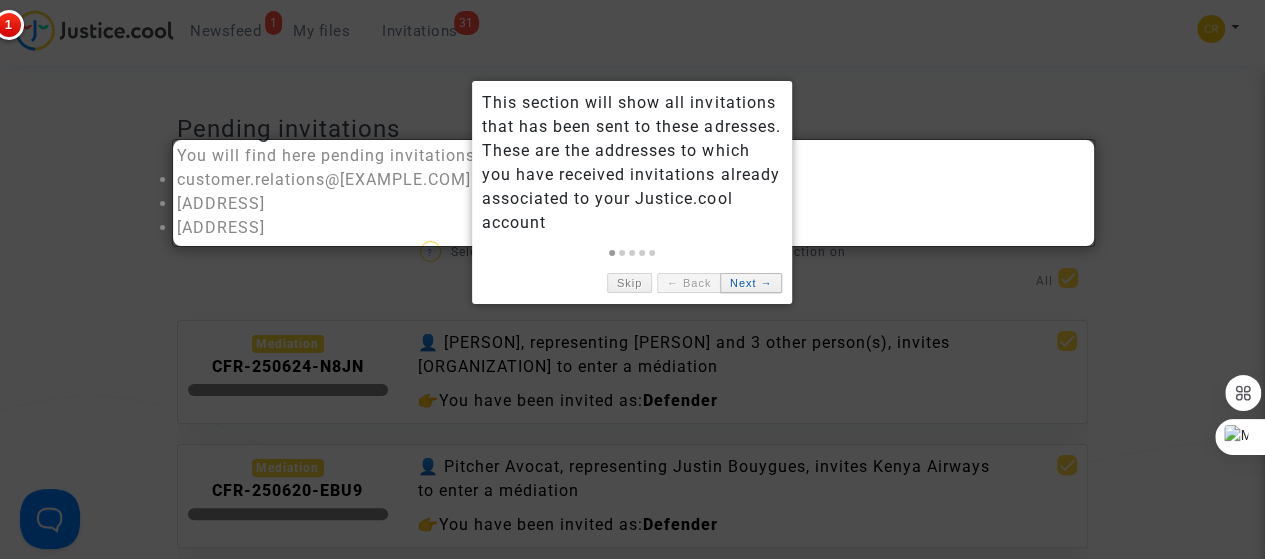 click on "Next →" at bounding box center (751, 283) 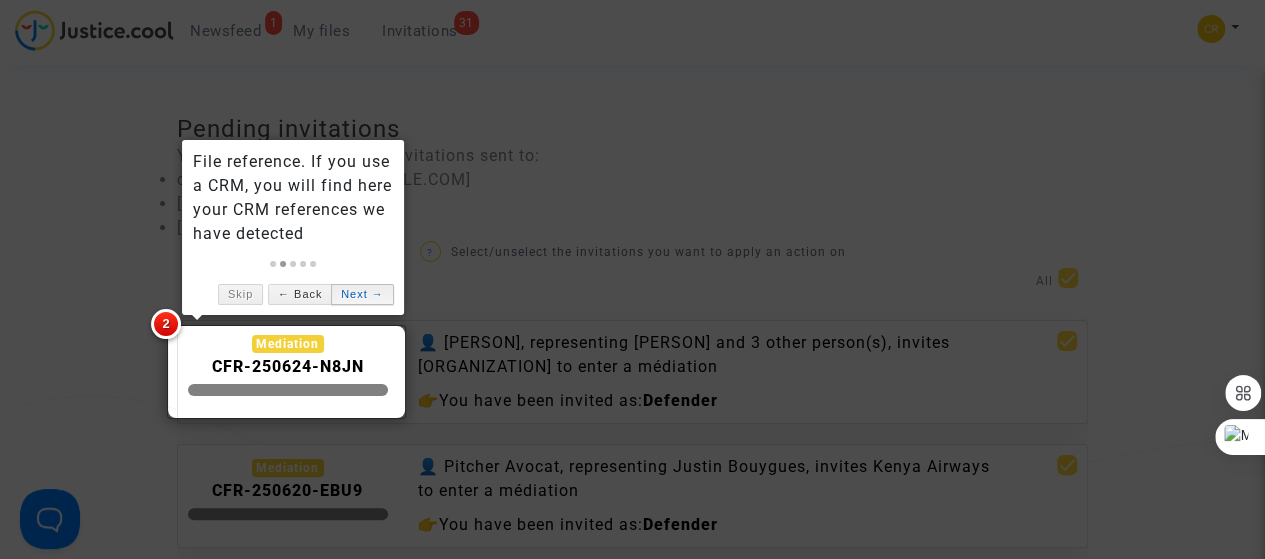 click on "Next →" at bounding box center (362, 294) 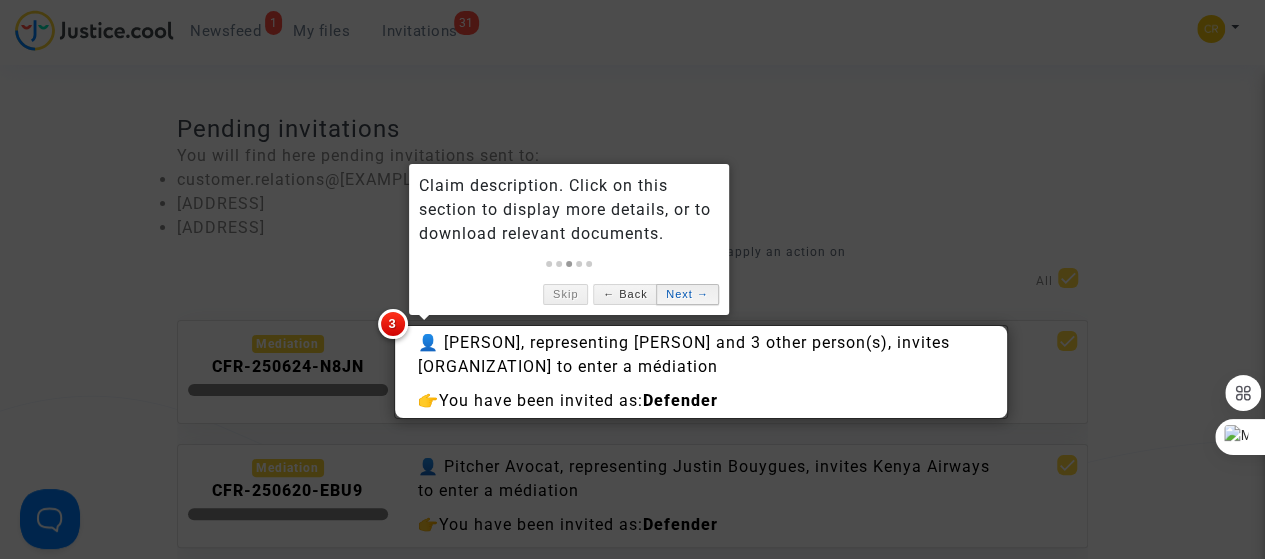 click on "Next →" at bounding box center (687, 294) 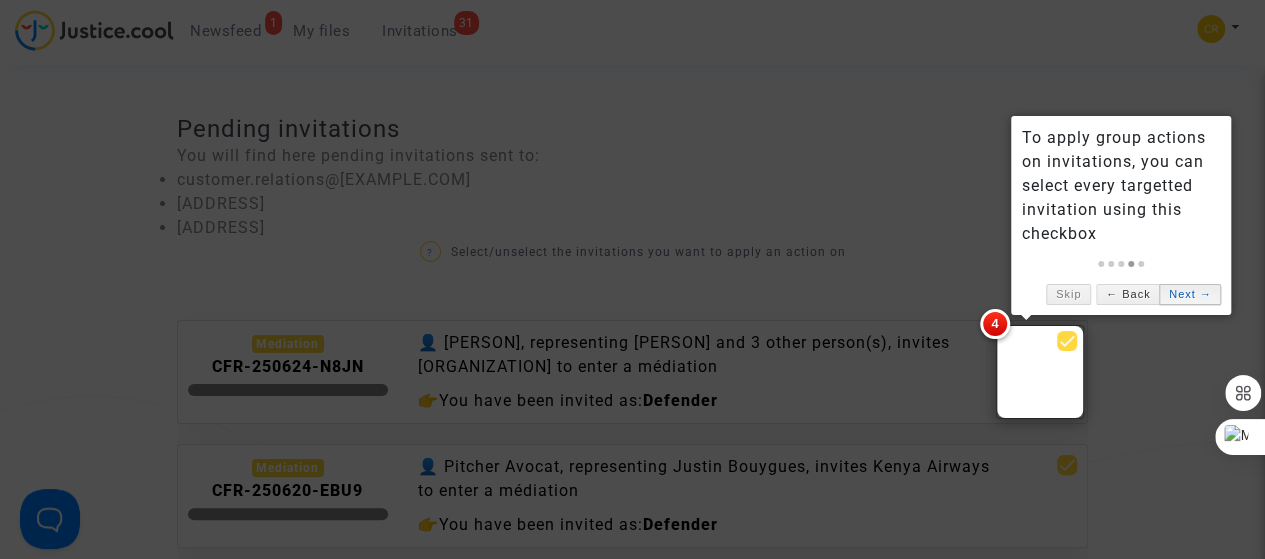 click on "Next →" at bounding box center (1190, 294) 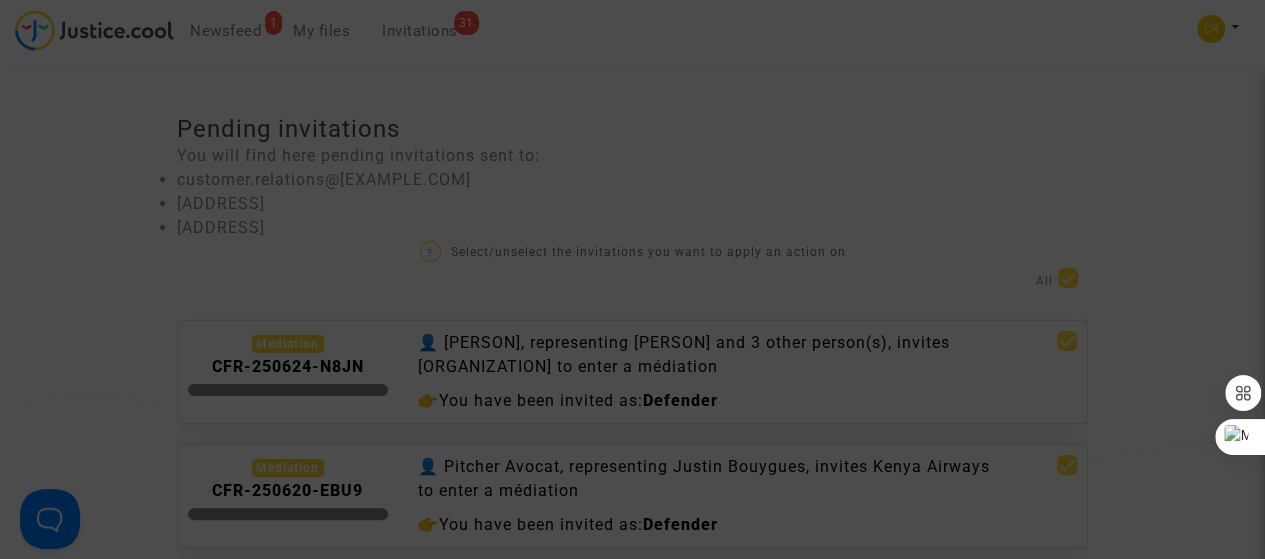 scroll, scrollTop: 359, scrollLeft: 0, axis: vertical 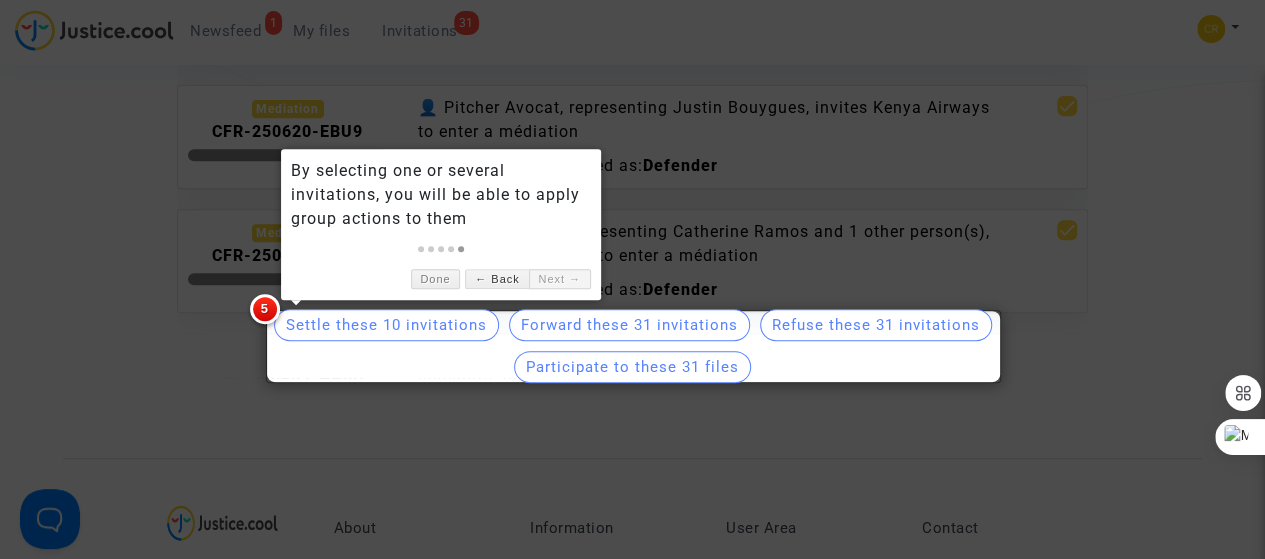 click at bounding box center (632, 279) 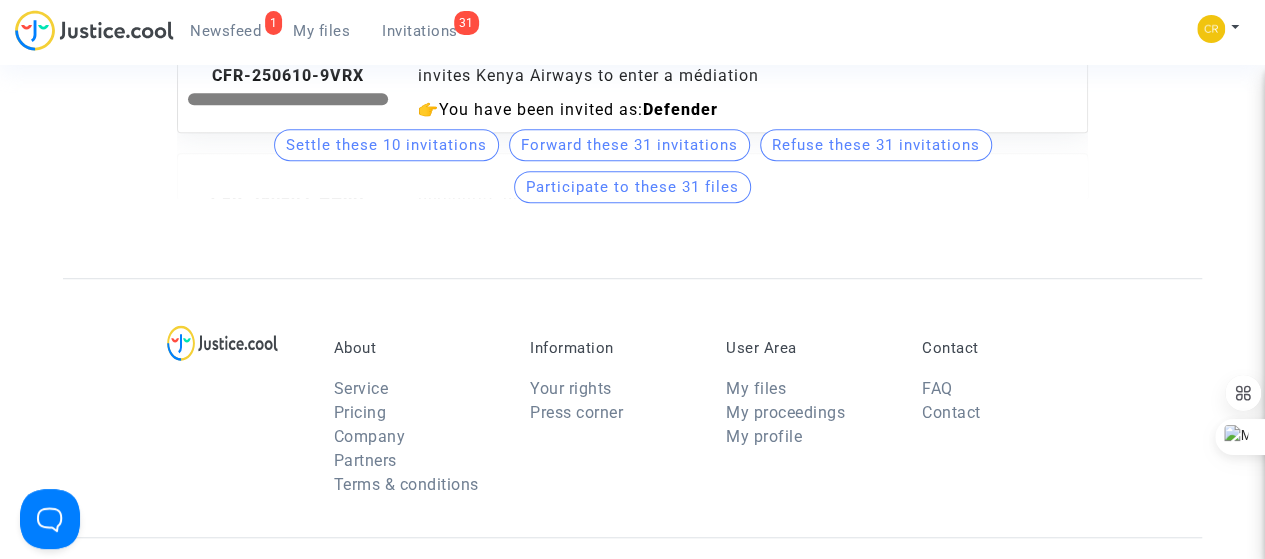 scroll, scrollTop: 538, scrollLeft: 0, axis: vertical 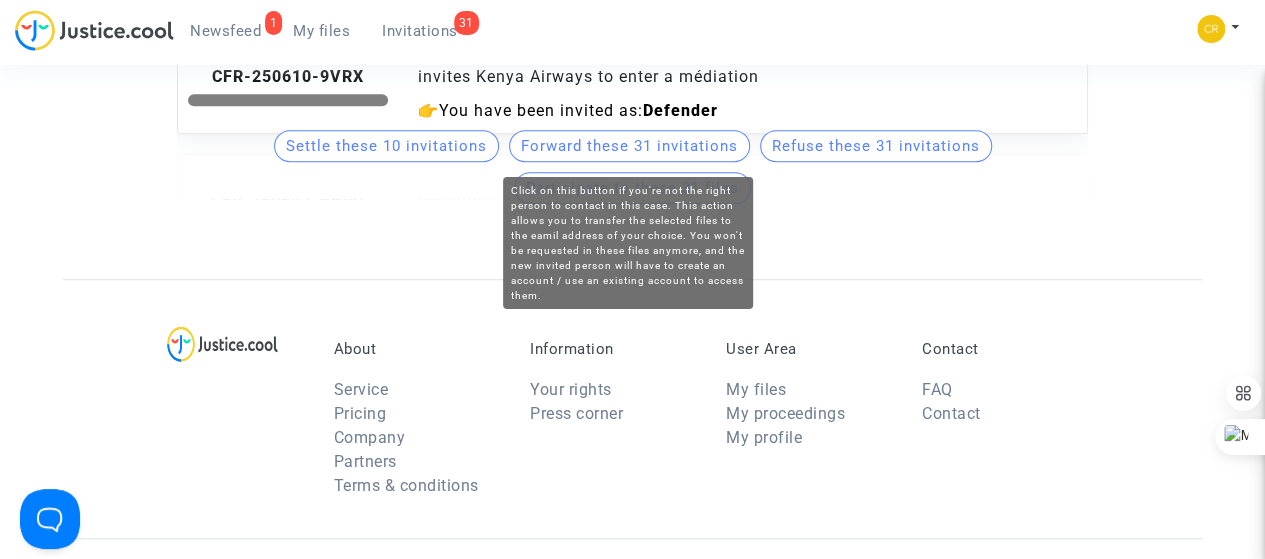 click on "Forward these
31 invitations" at bounding box center [629, 146] 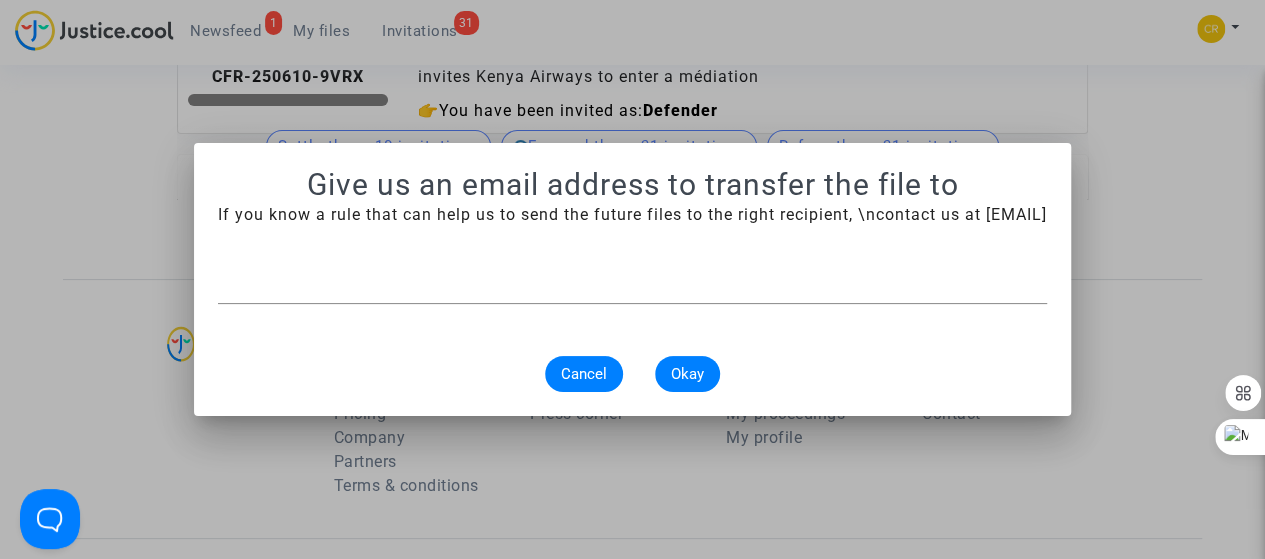 drag, startPoint x: 946, startPoint y: 217, endPoint x: 1089, endPoint y: 214, distance: 143.03146 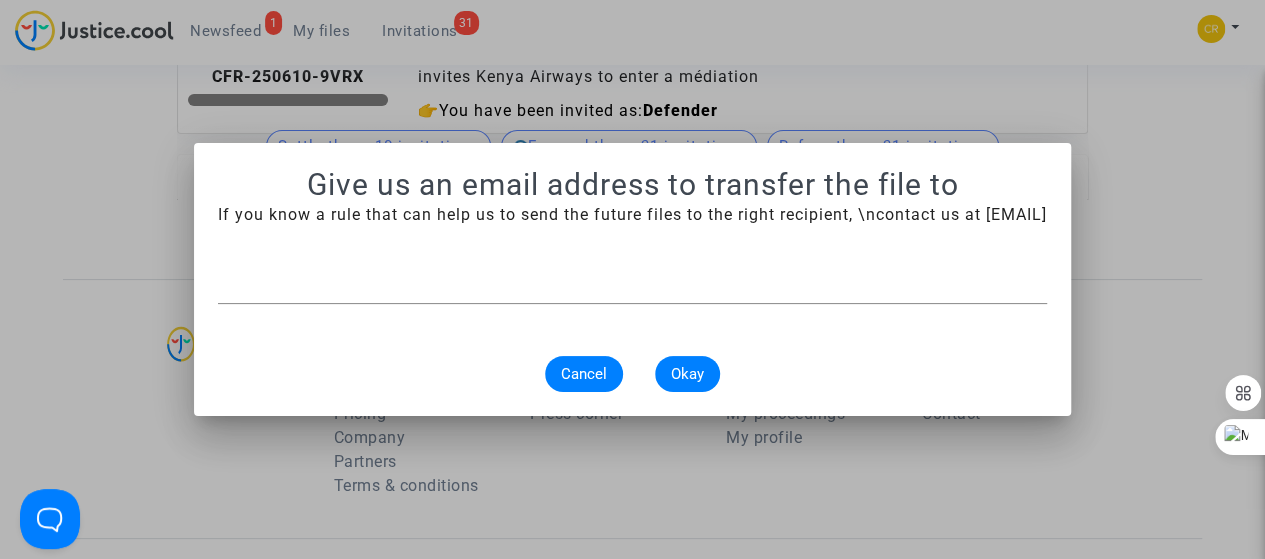 click on "If you know a rule that can help us to send the future files to the right recipient, \ncontact us at [EMAIL]" at bounding box center [632, 214] 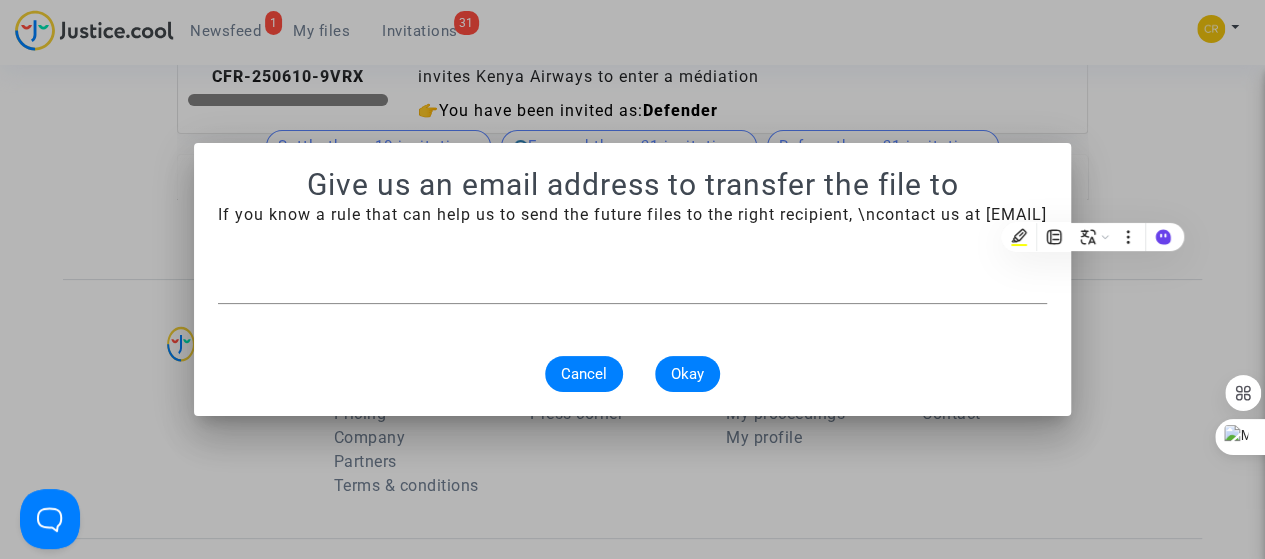copy on "tech@[EXAMPLE.COM]" 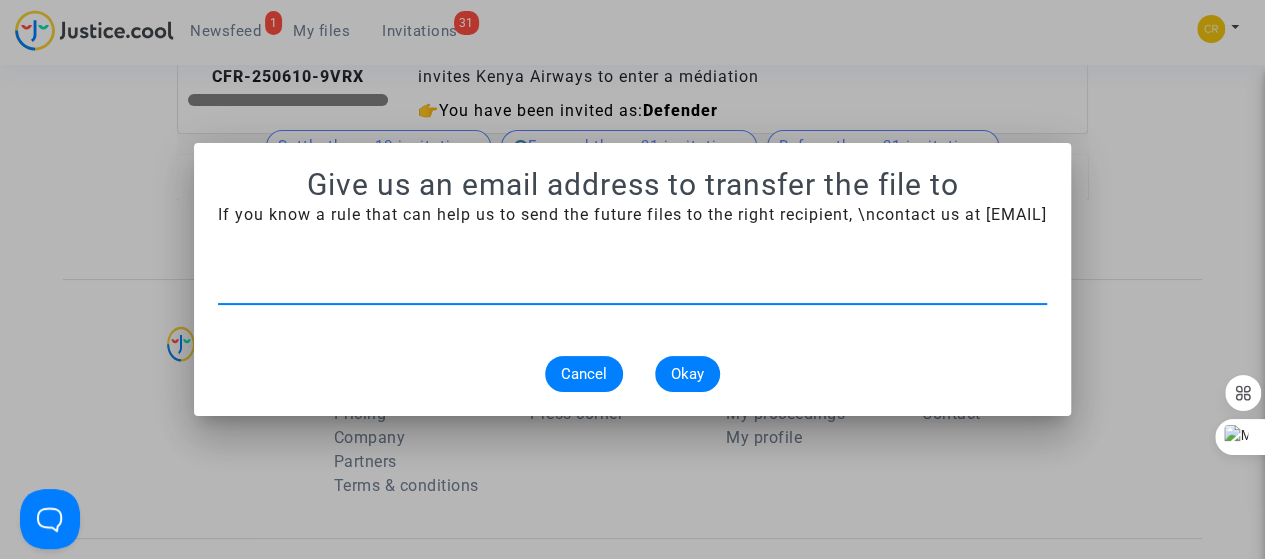 click at bounding box center (632, 288) 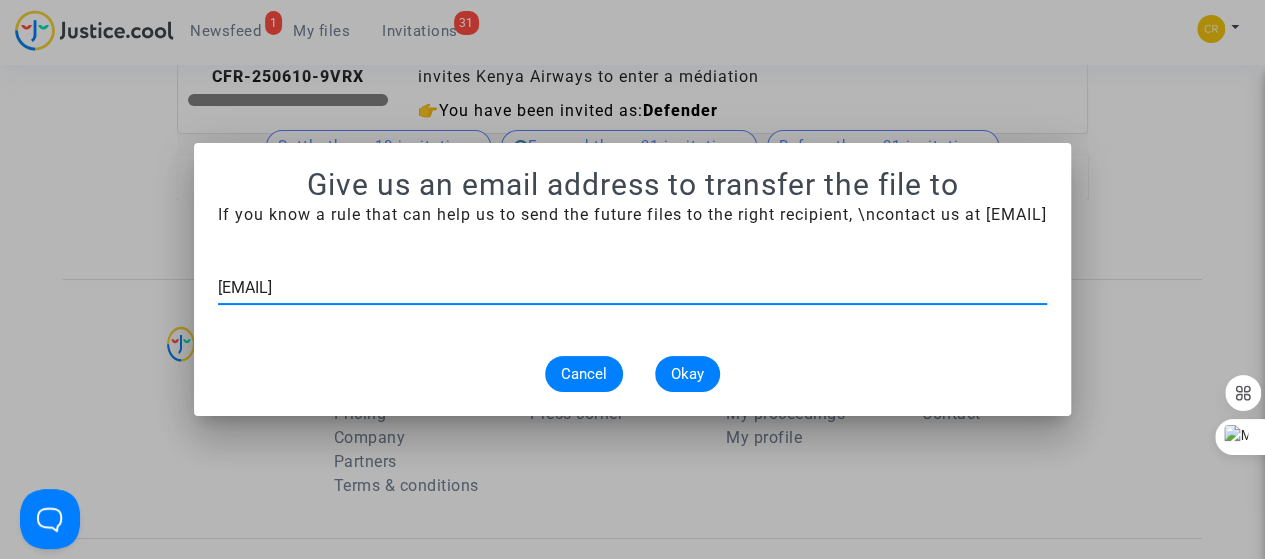 click on "[EMAIL]" at bounding box center [632, 288] 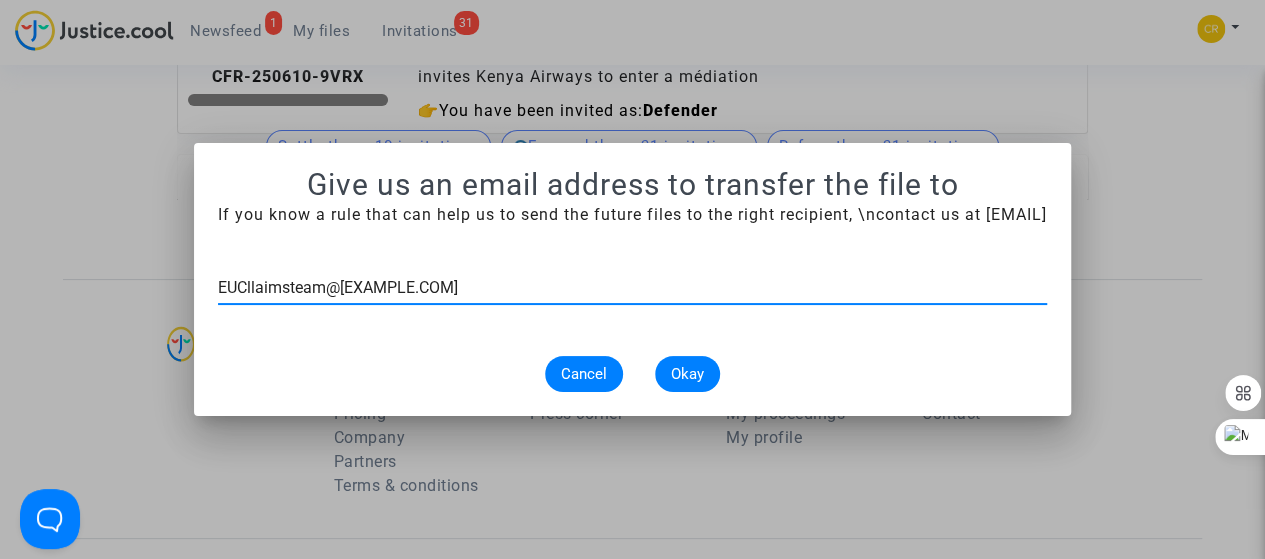 click on "EUCllaimsteam@[EXAMPLE.COM]" at bounding box center [632, 288] 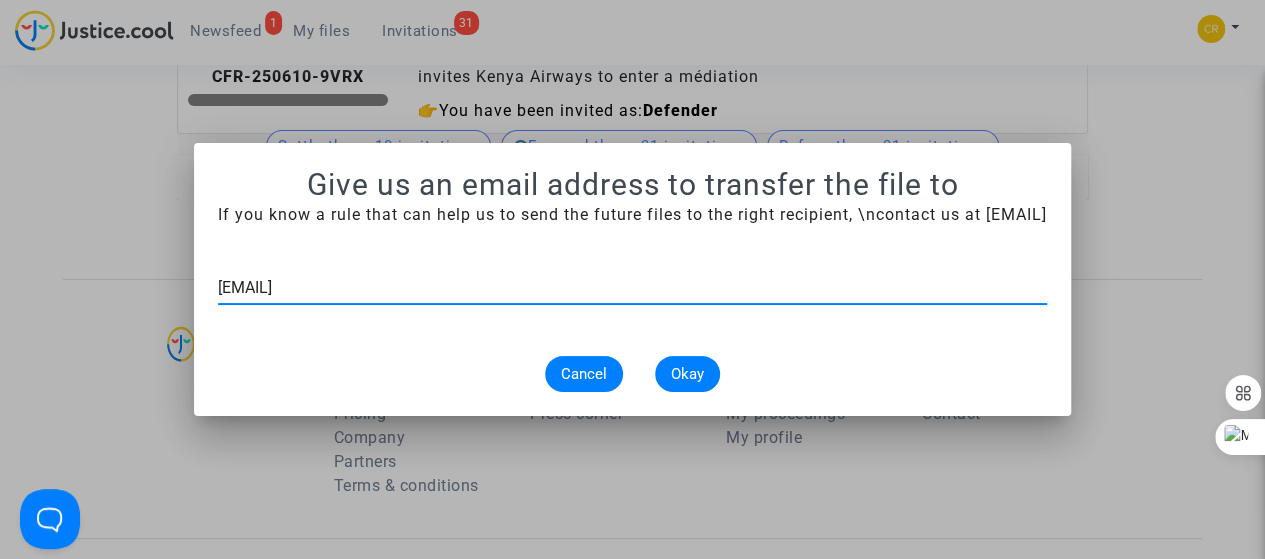 type on "[EMAIL]" 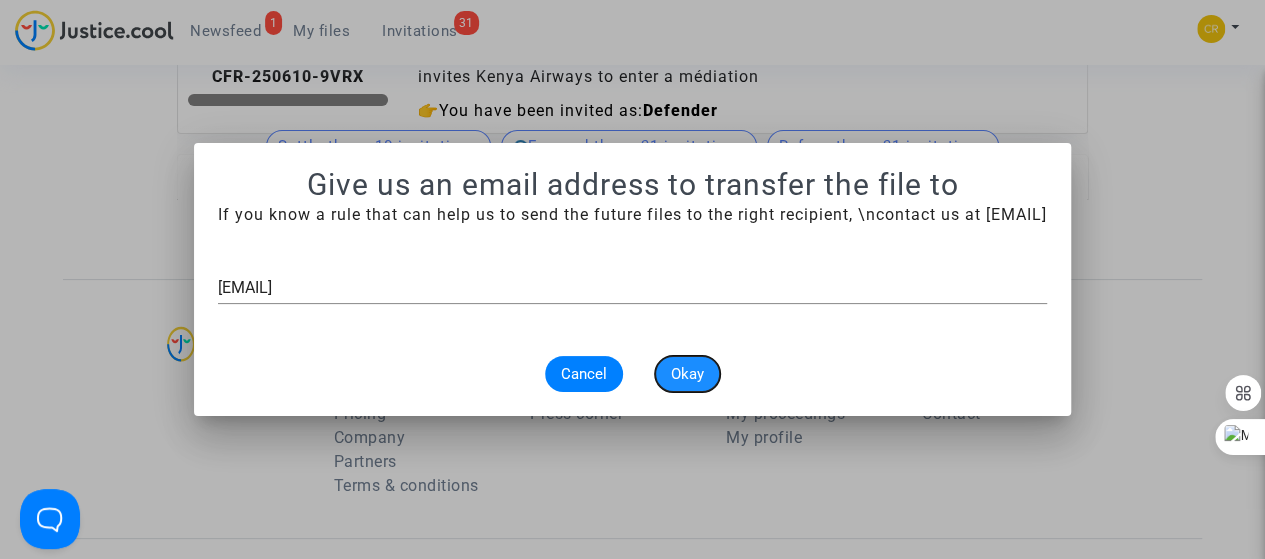 click on "Okay" at bounding box center (687, 374) 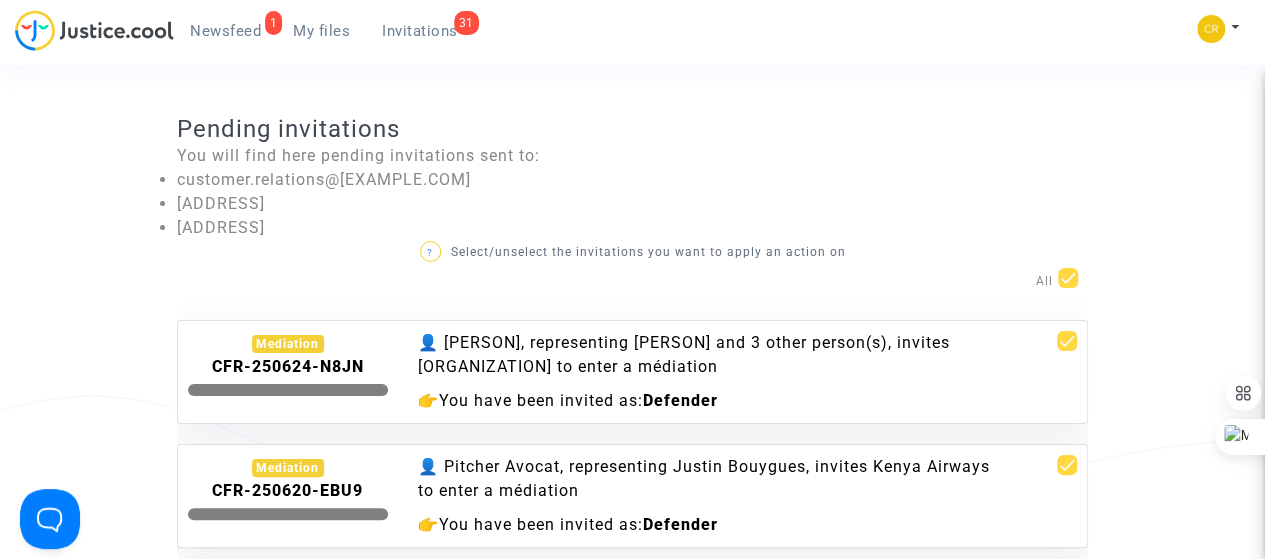 scroll, scrollTop: 538, scrollLeft: 0, axis: vertical 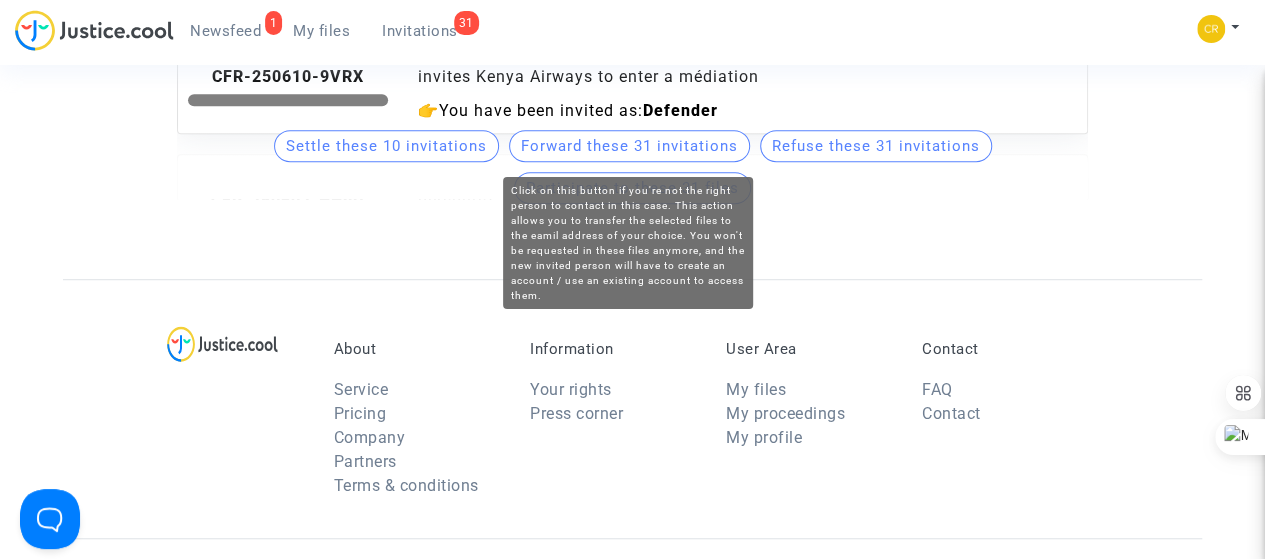 click on "Forward these
31 invitations" at bounding box center [629, 146] 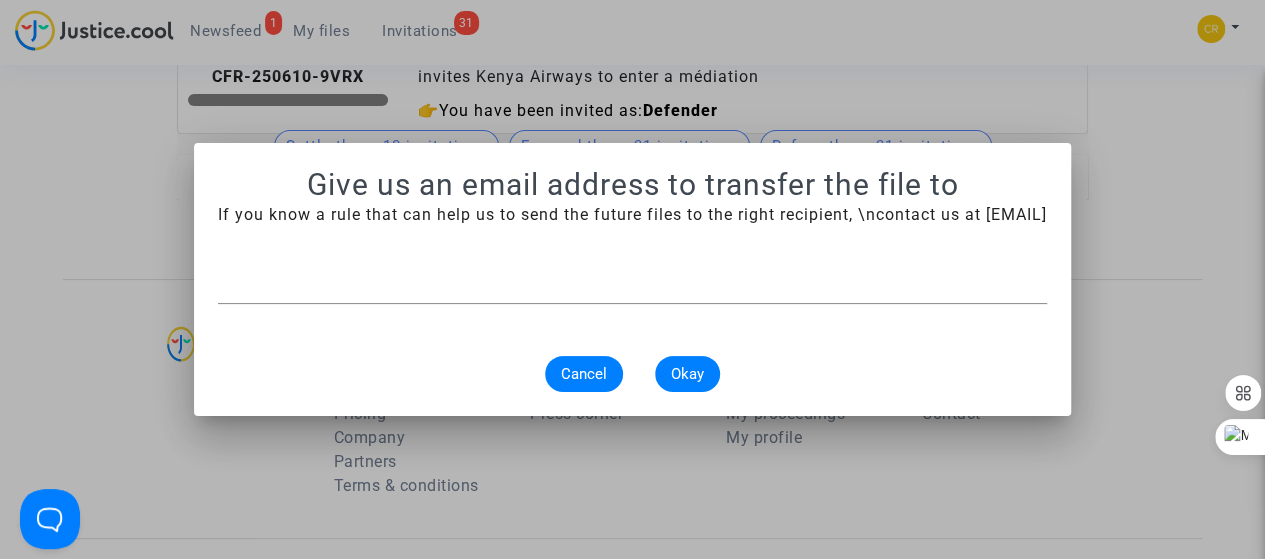 scroll, scrollTop: 0, scrollLeft: 0, axis: both 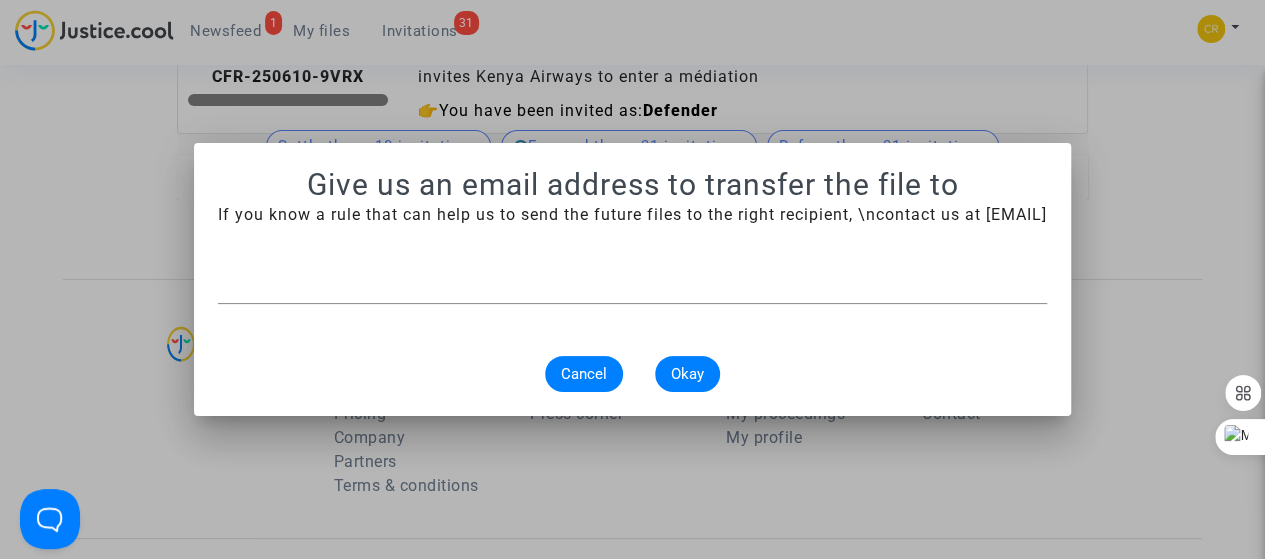 click at bounding box center (632, 281) 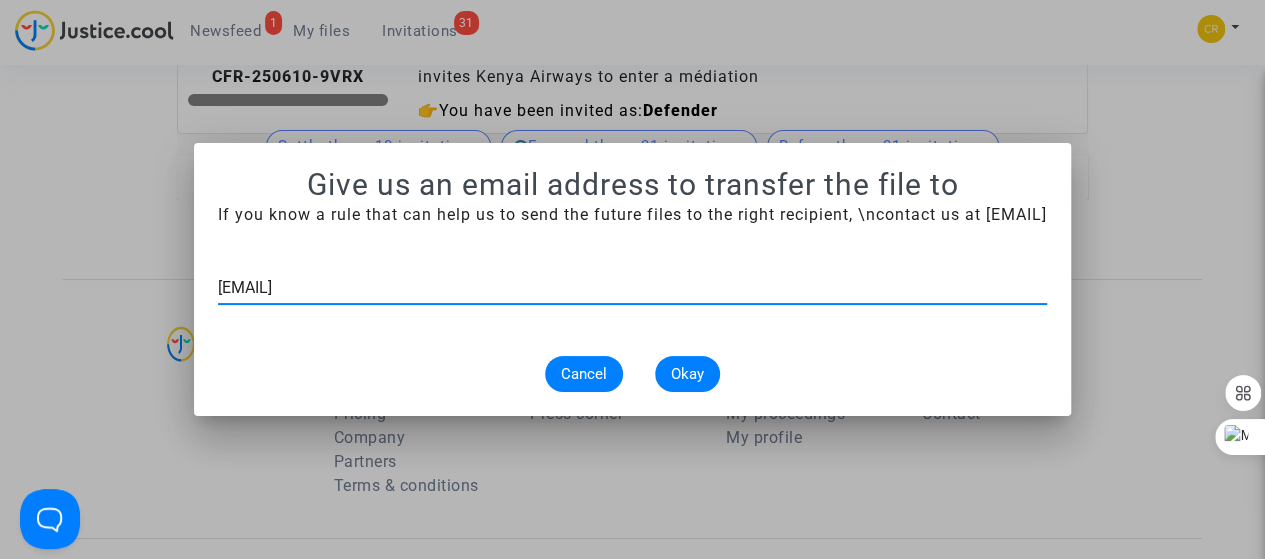 type on "[EMAIL]" 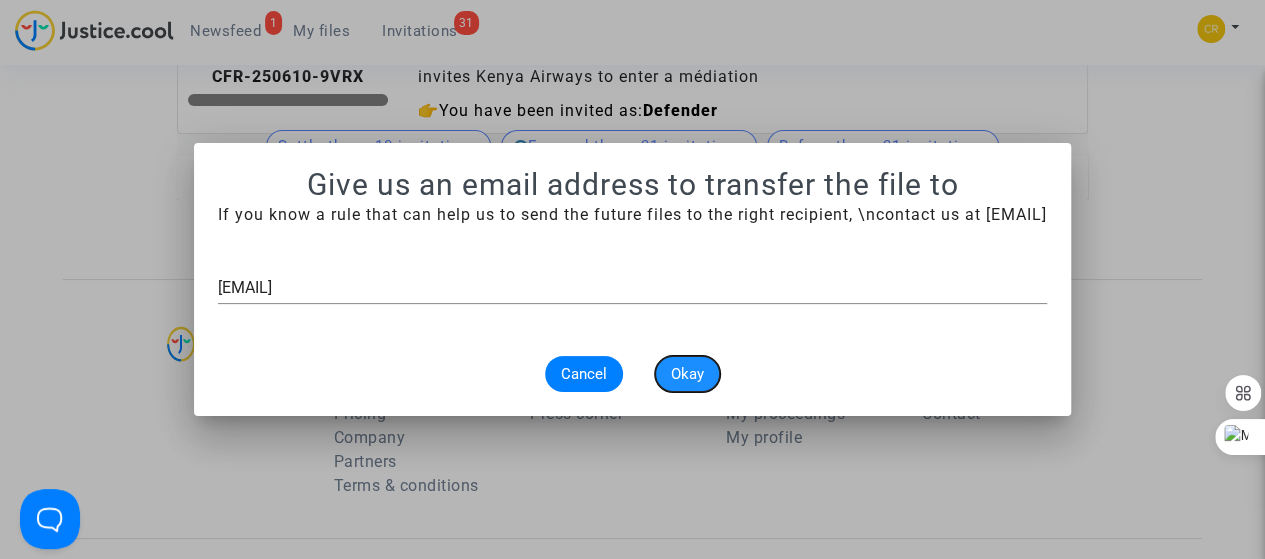 click on "Okay" at bounding box center [687, 374] 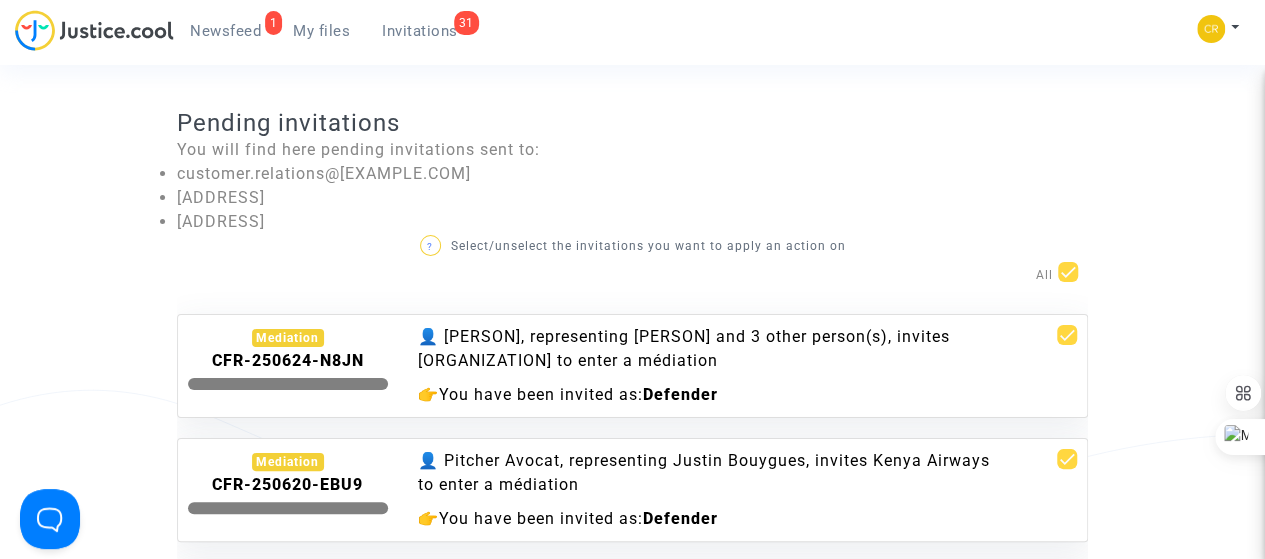 scroll, scrollTop: 4, scrollLeft: 0, axis: vertical 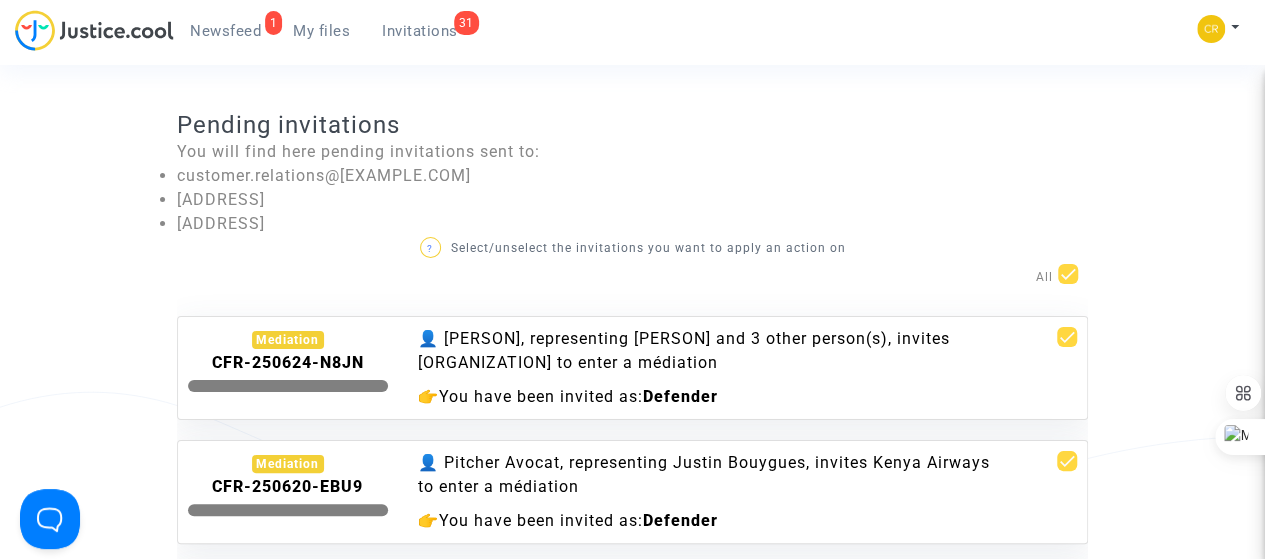 click on "👤 Pitcher Avocat, representing
Allison Maille and
3 other person(s), invites
Kenya Airways to enter a médiation
👉 You have been invited as: Defender" at bounding box center [709, 368] 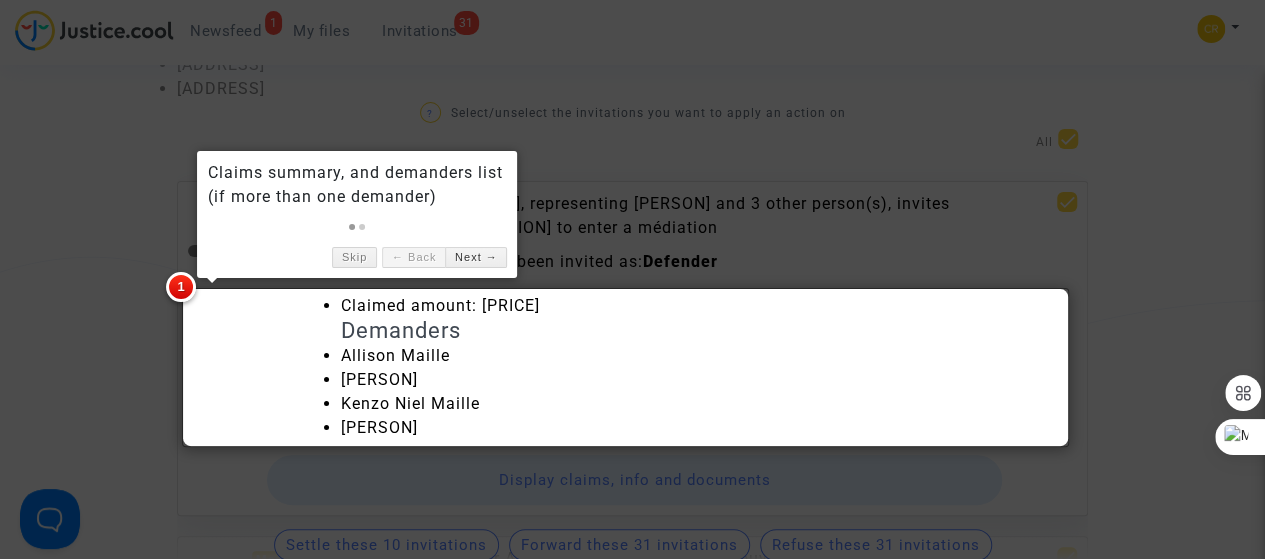 scroll, scrollTop: 145, scrollLeft: 0, axis: vertical 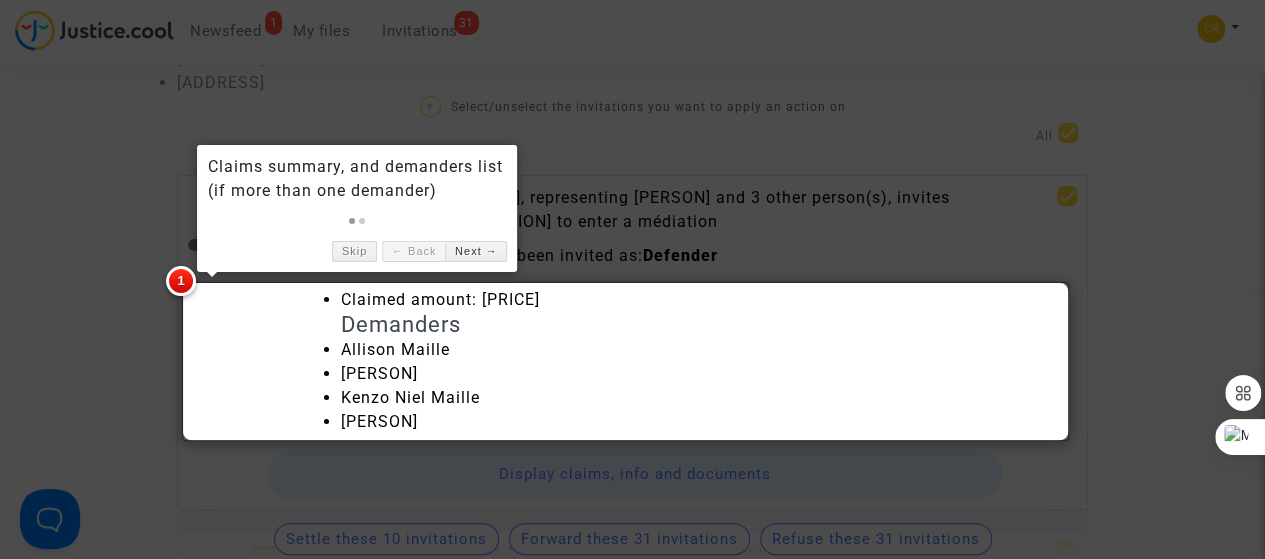 click on "[PERSON]" at bounding box center [709, 374] 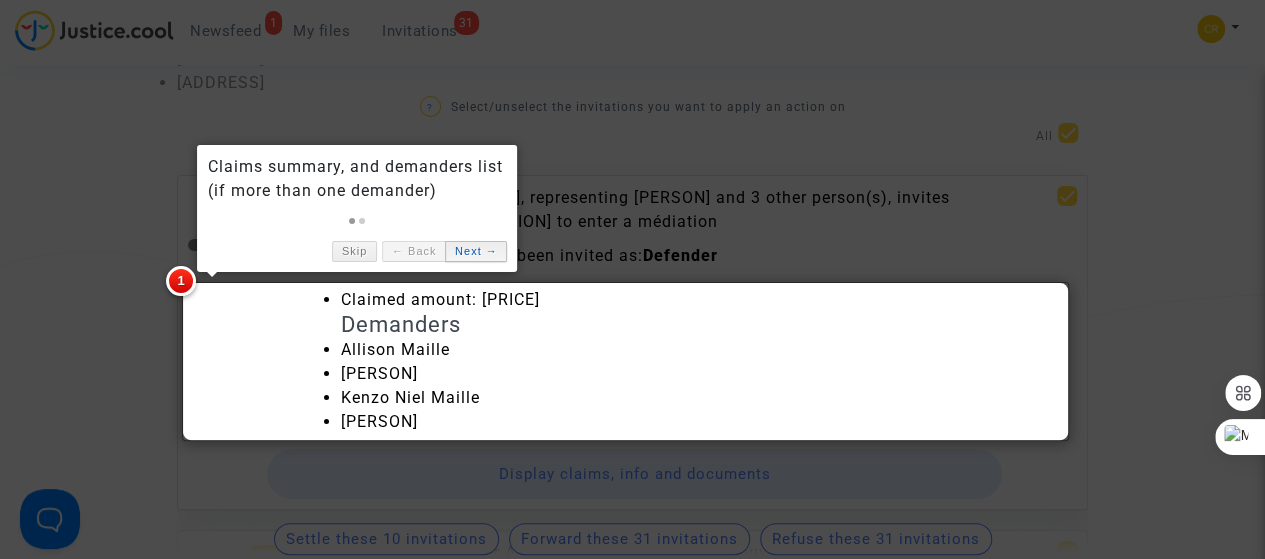 click on "Next →" at bounding box center (476, 251) 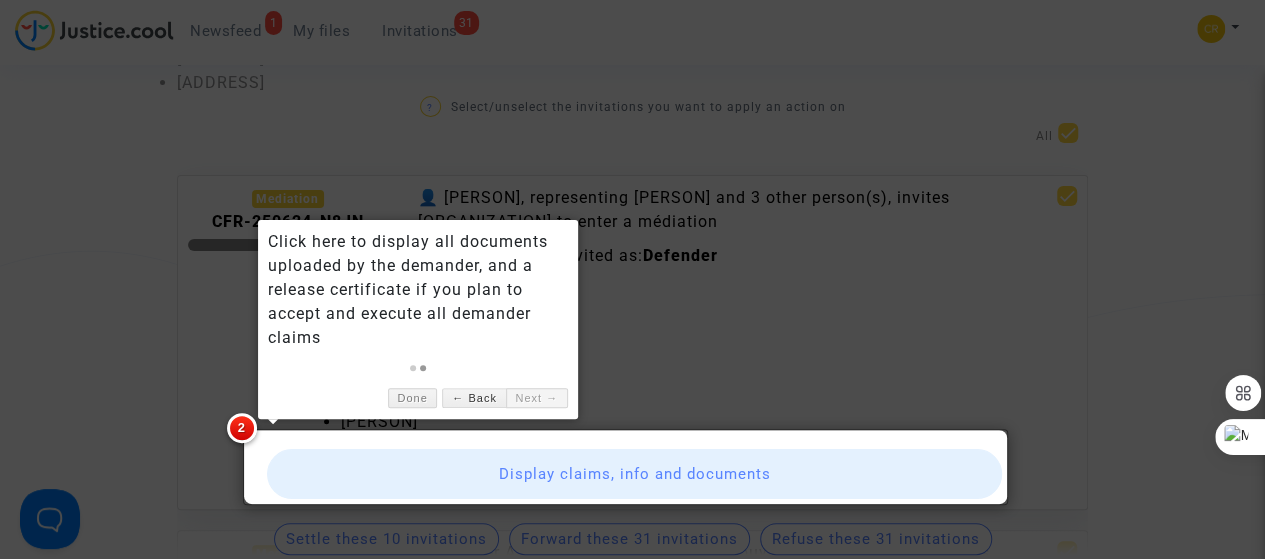 click on "Display claims, info and documents" at bounding box center [635, 474] 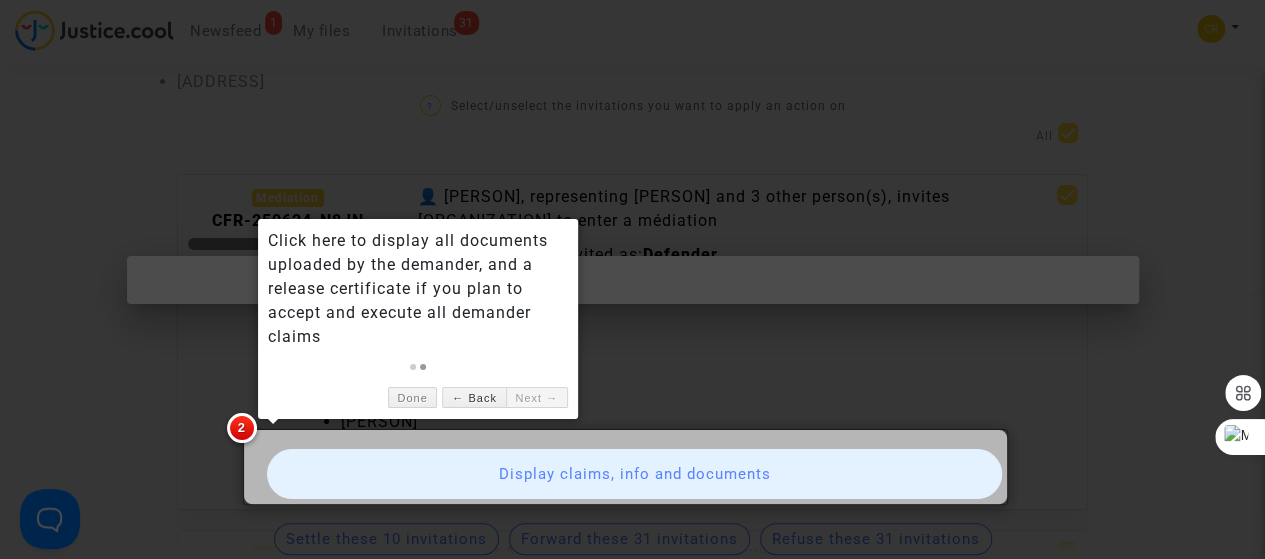 scroll, scrollTop: 0, scrollLeft: 0, axis: both 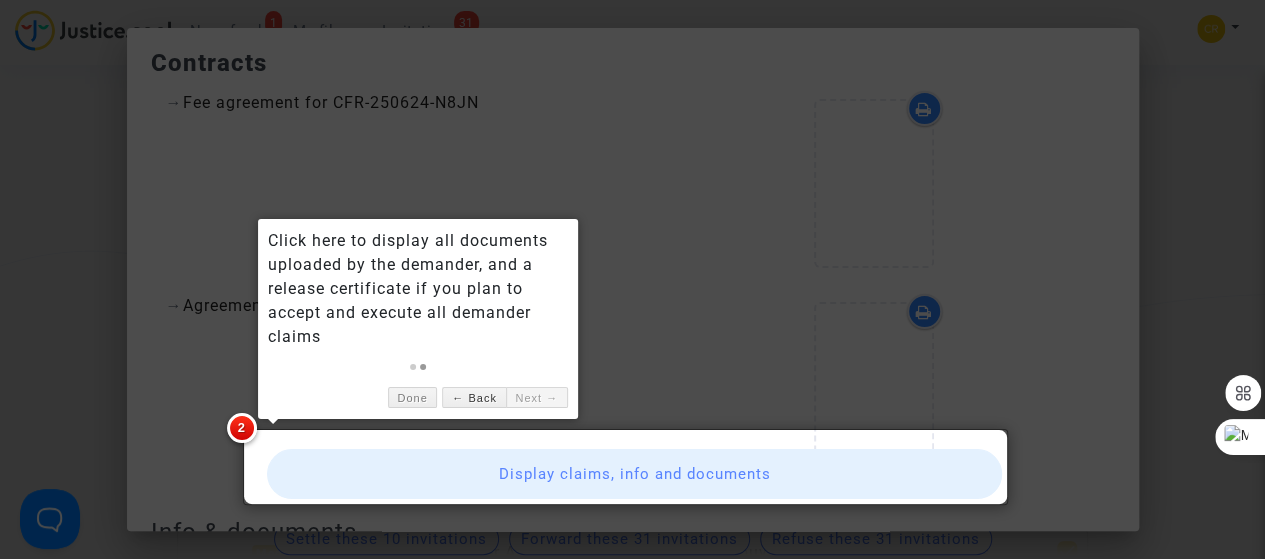 click at bounding box center (632, 279) 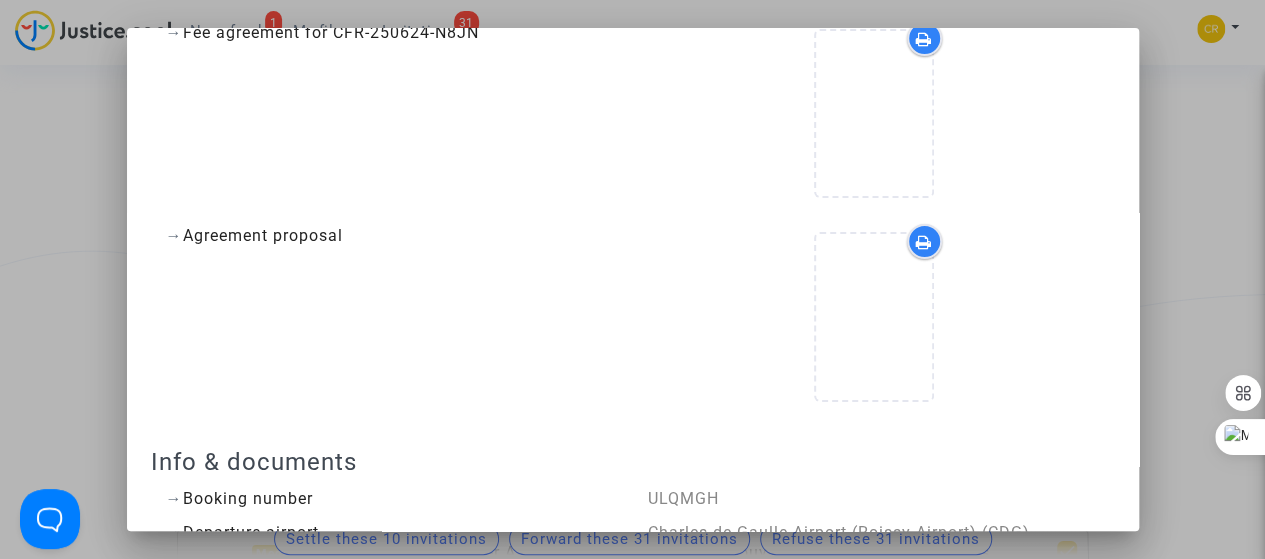 scroll, scrollTop: 0, scrollLeft: 0, axis: both 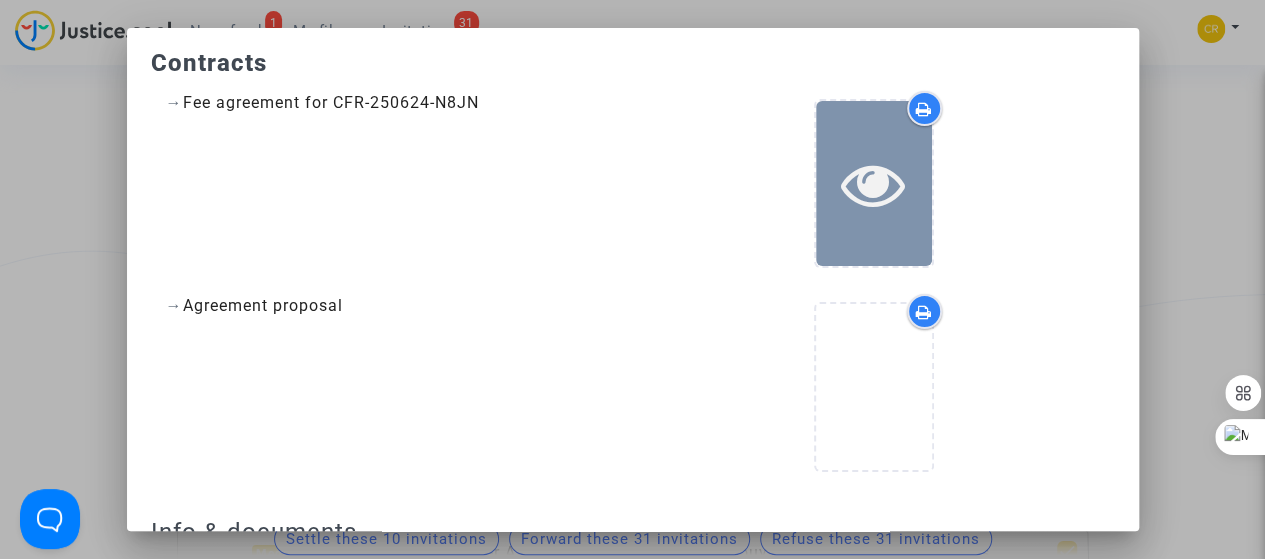 click at bounding box center (873, 184) 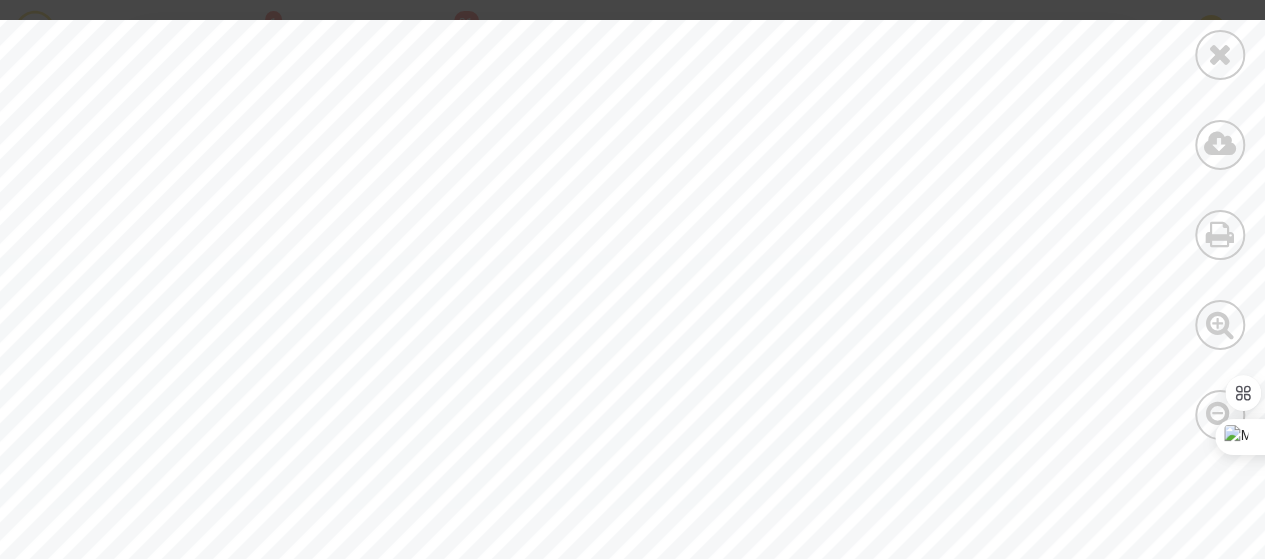 scroll, scrollTop: 0, scrollLeft: 0, axis: both 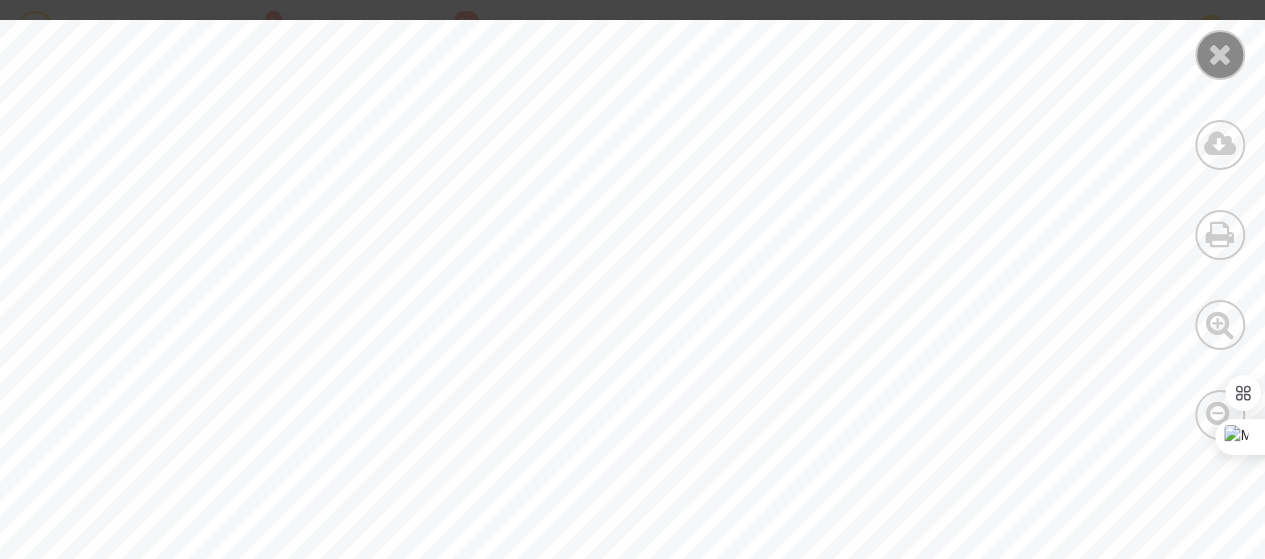 click at bounding box center (1220, 54) 